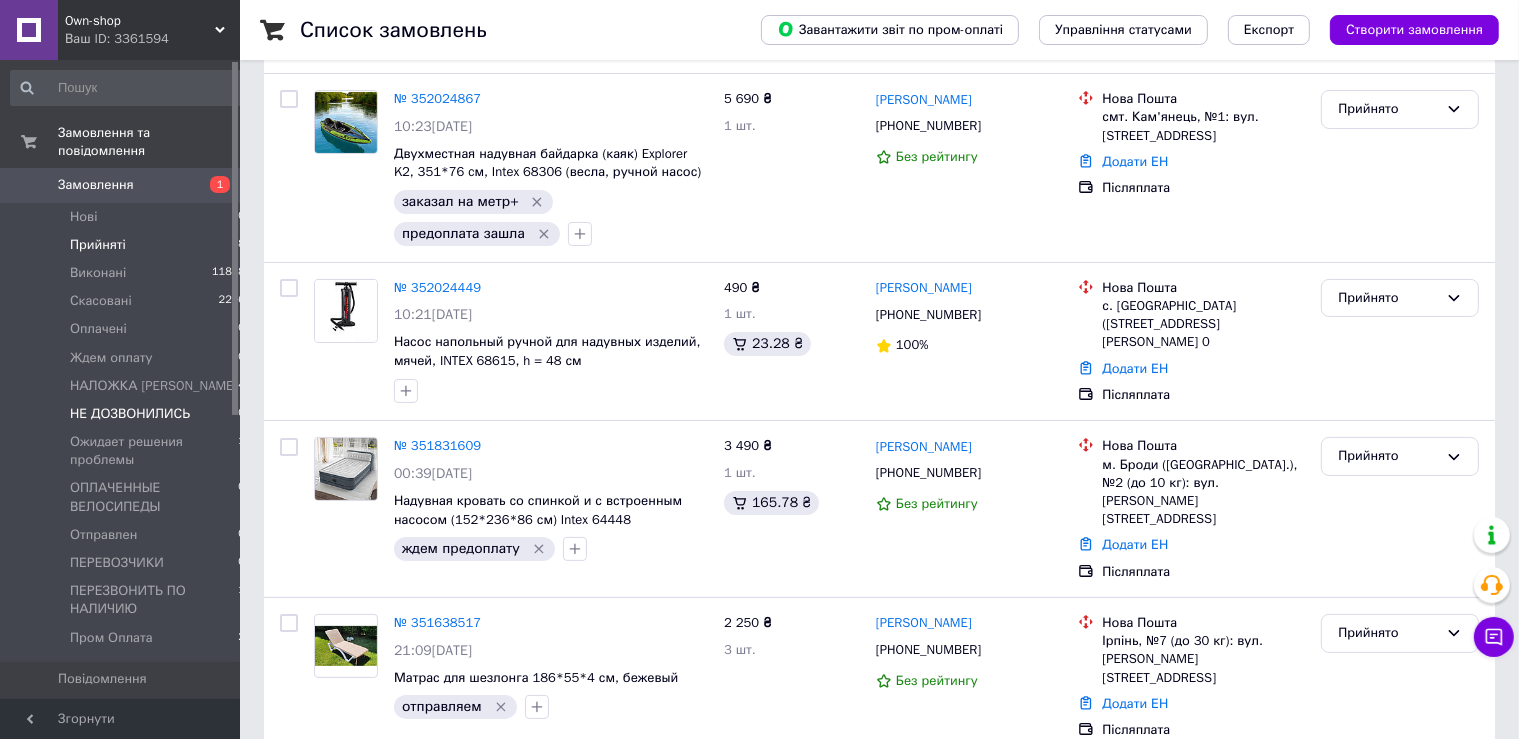 scroll, scrollTop: 214, scrollLeft: 0, axis: vertical 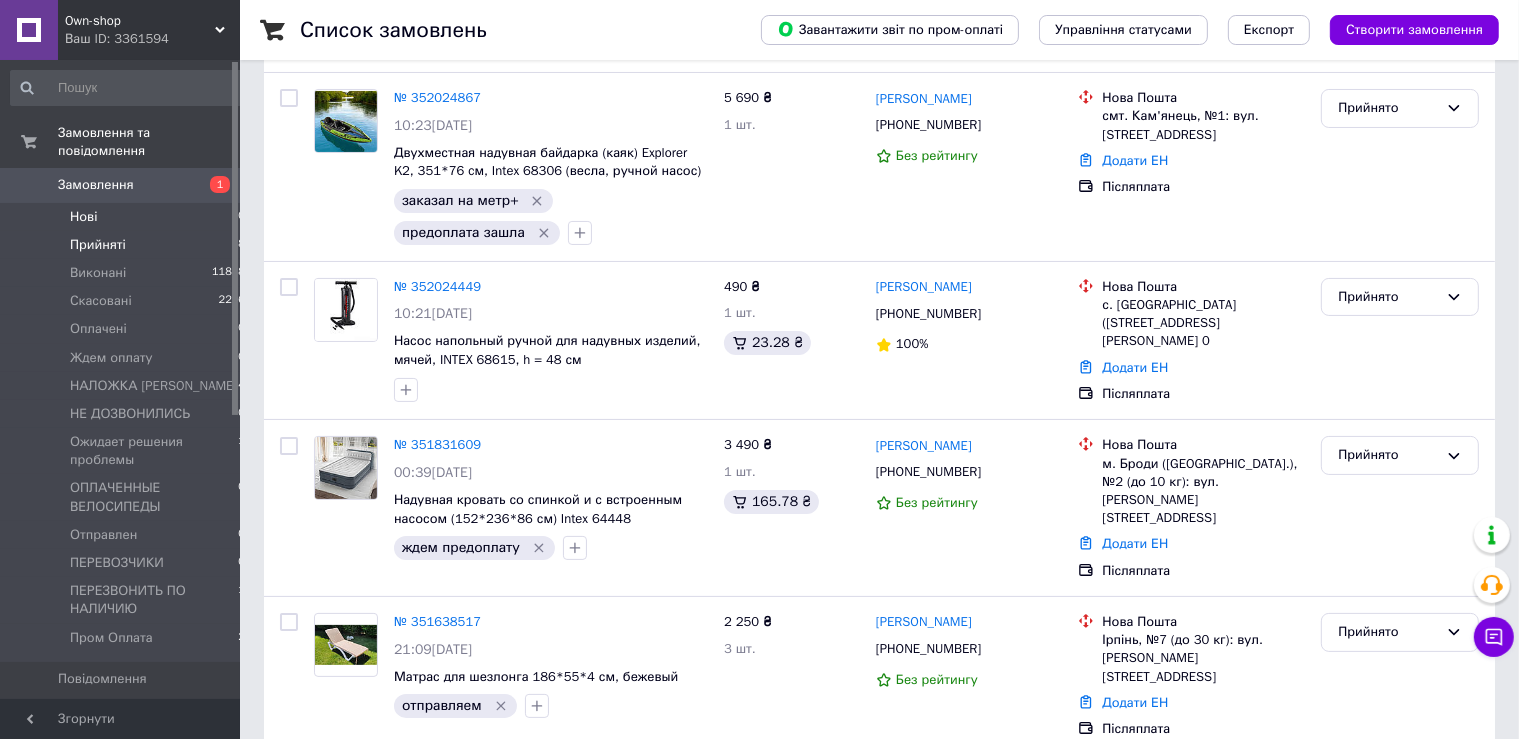 click on "Нові" at bounding box center (83, 217) 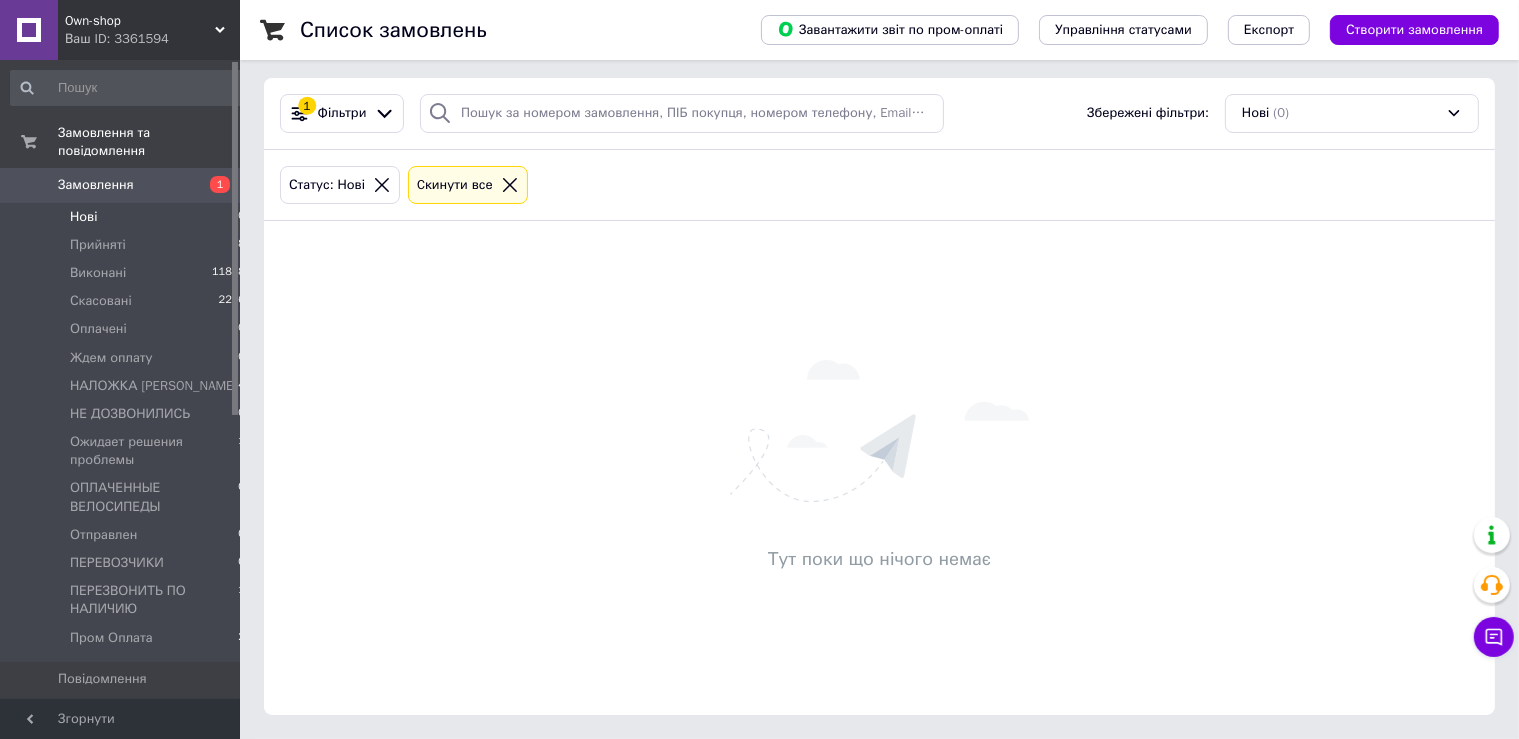 scroll, scrollTop: 0, scrollLeft: 0, axis: both 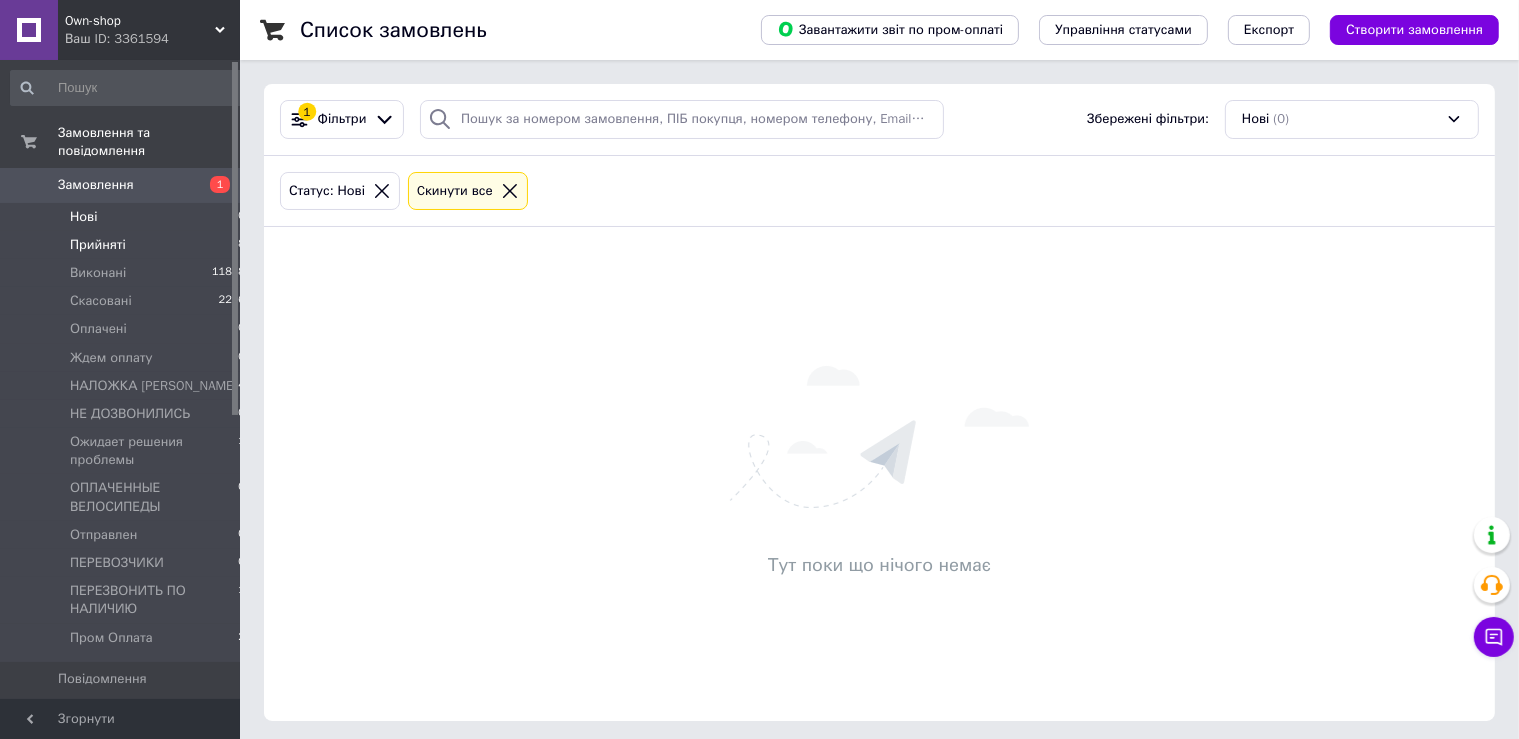 click on "Прийняті" at bounding box center [98, 245] 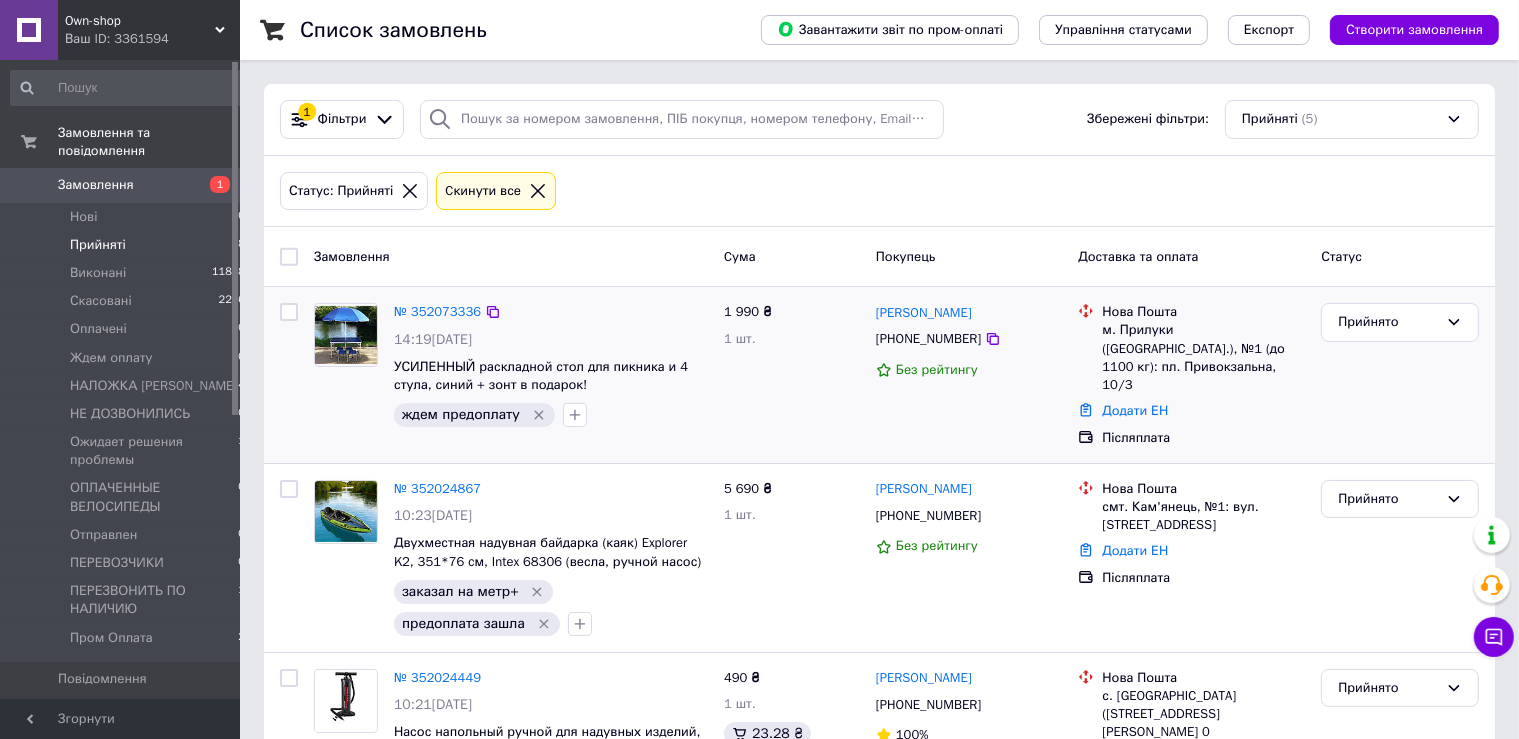 click 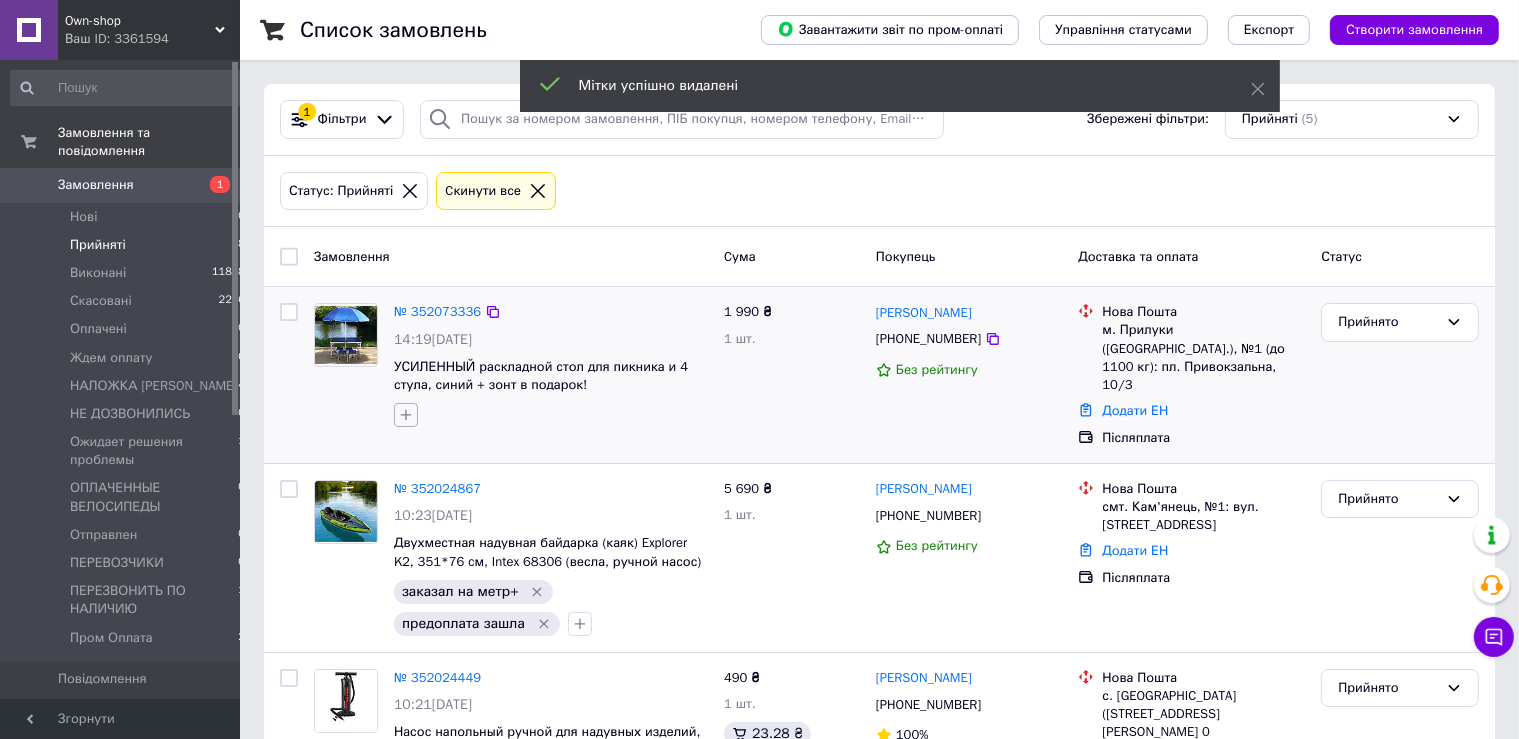 click 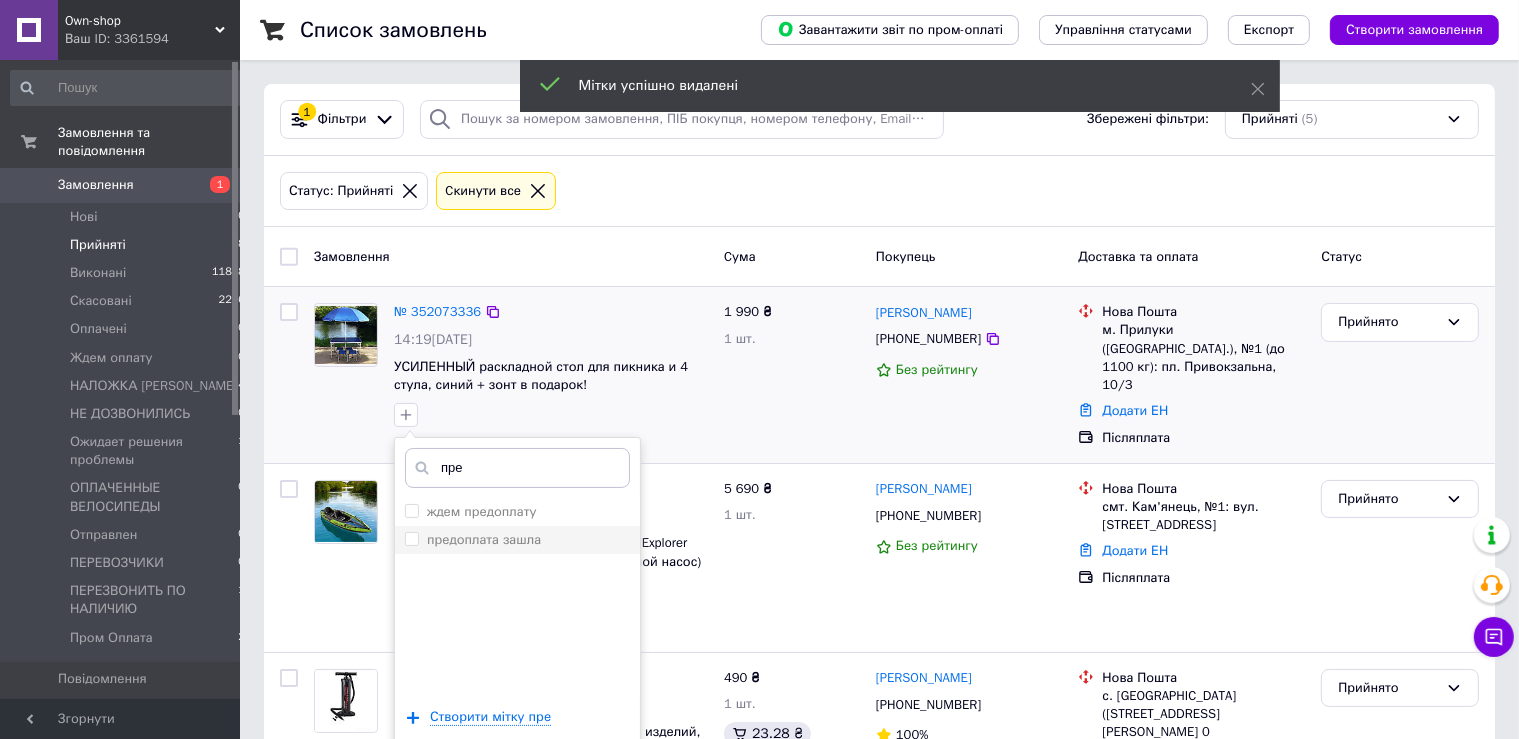 type on "пре" 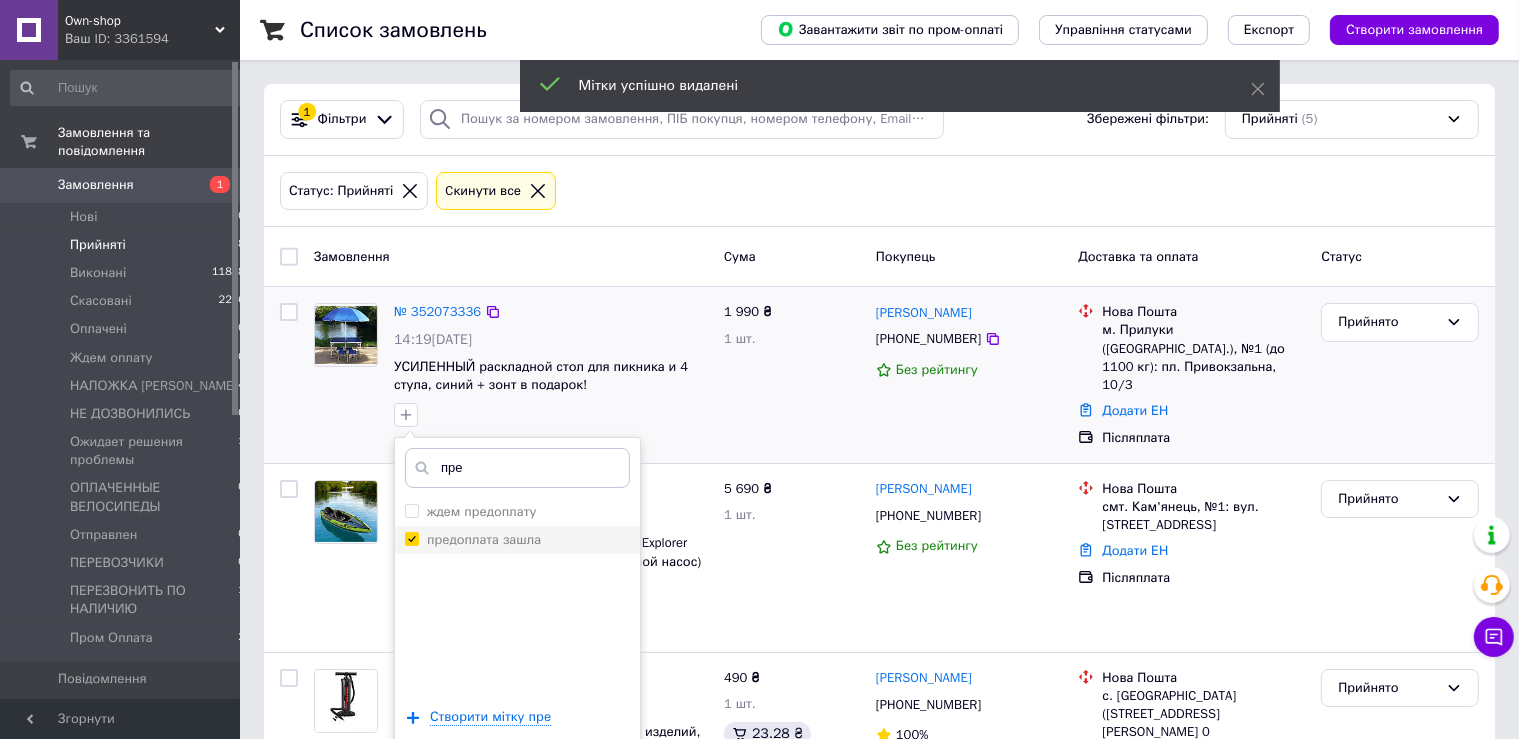 checkbox on "true" 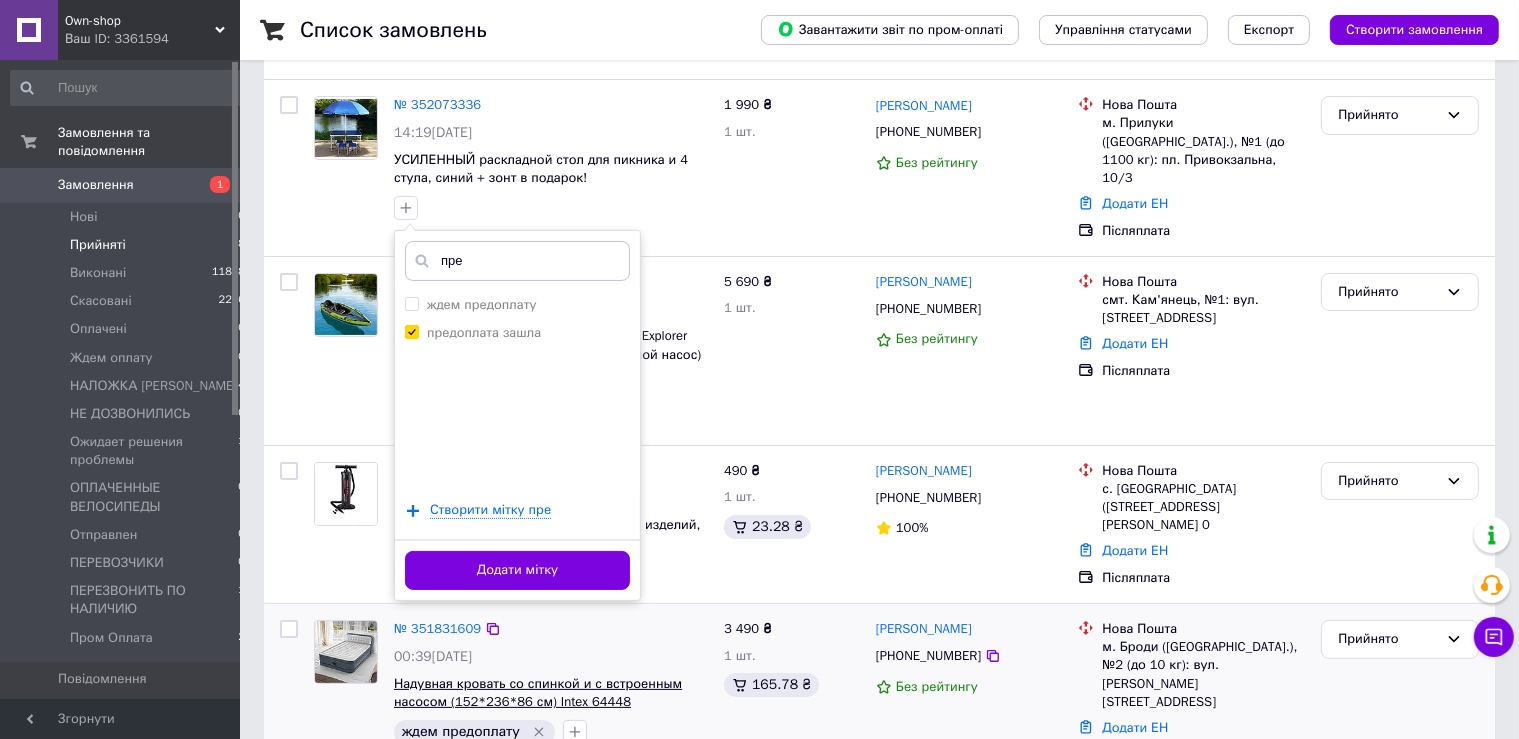 scroll, scrollTop: 211, scrollLeft: 0, axis: vertical 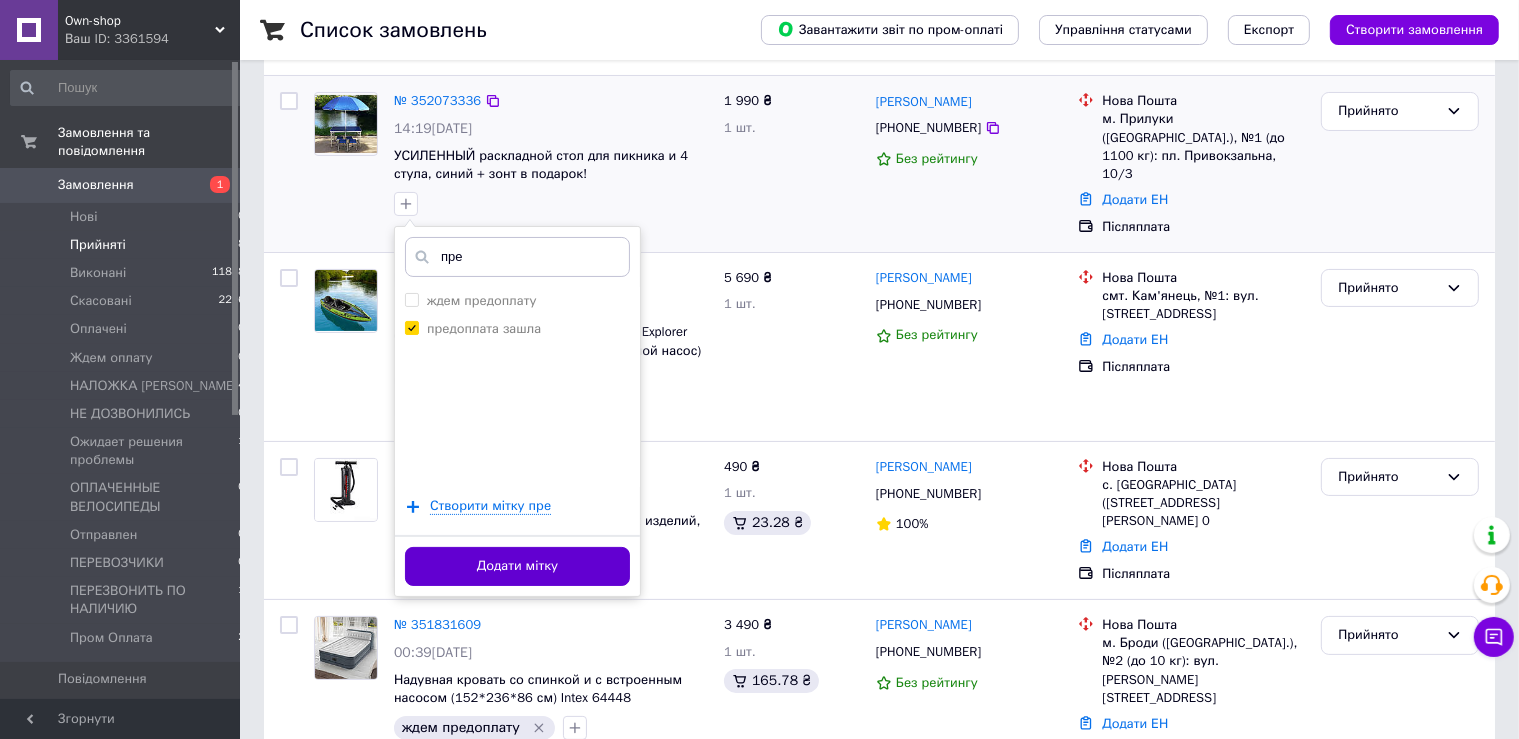 click on "Додати мітку" at bounding box center [517, 566] 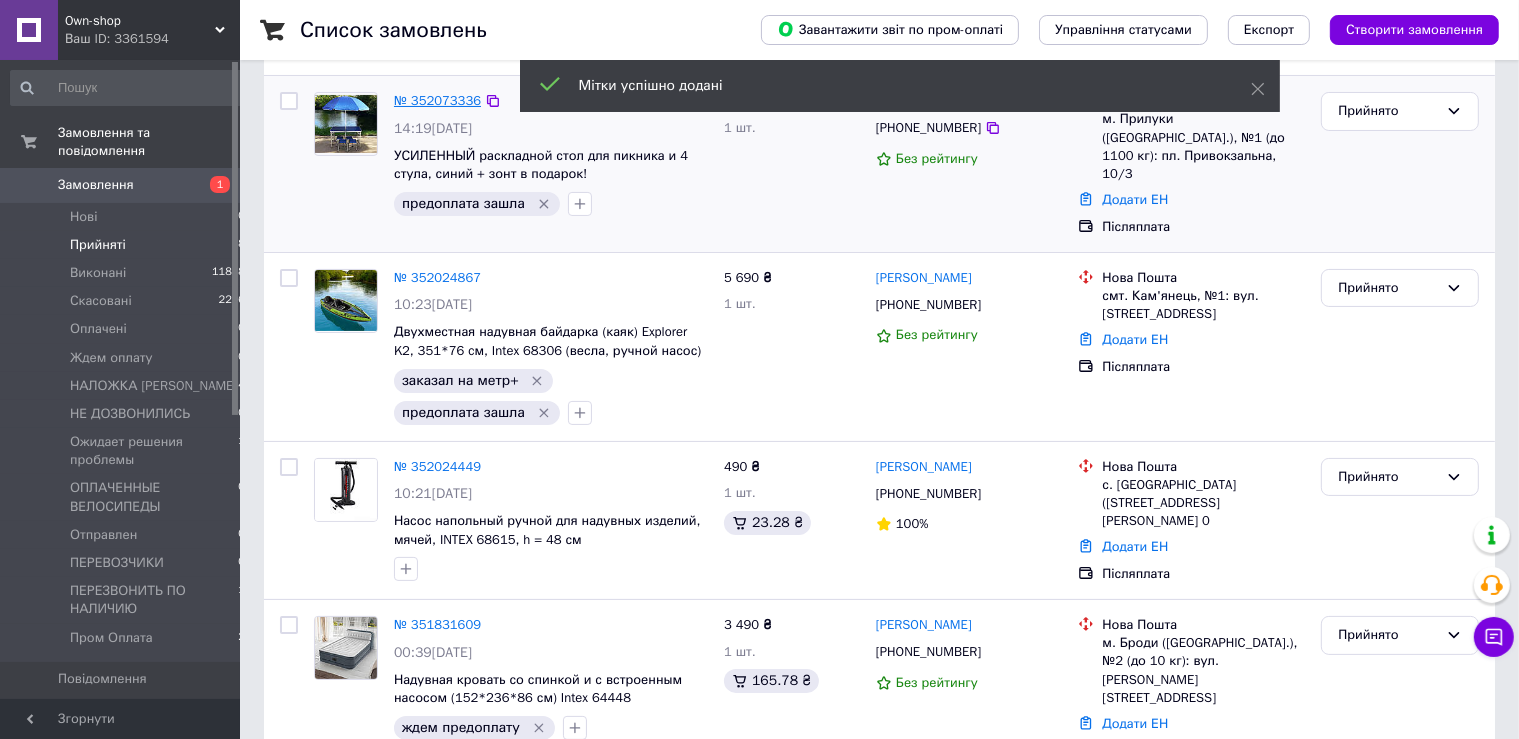 click on "№ 352073336" at bounding box center (437, 100) 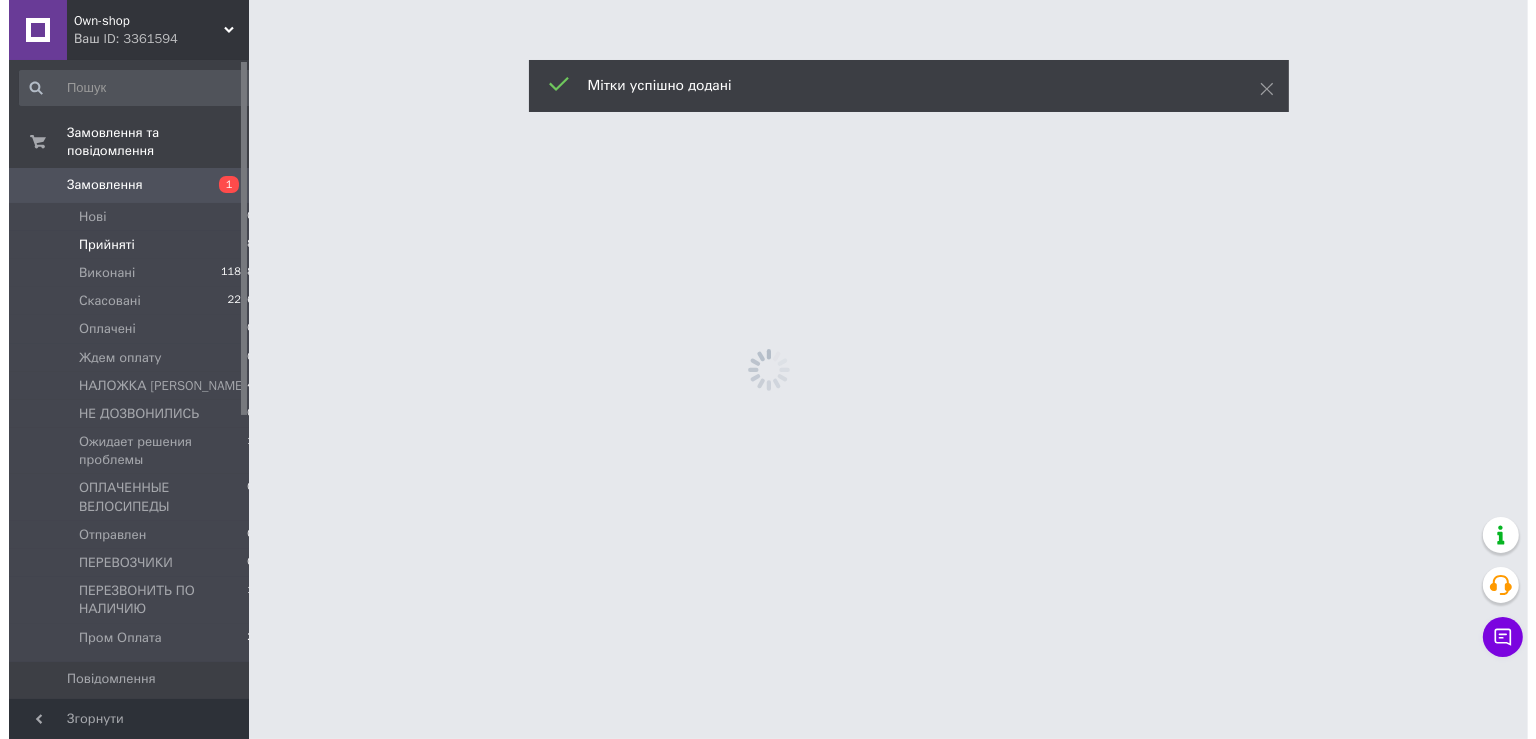 scroll, scrollTop: 0, scrollLeft: 0, axis: both 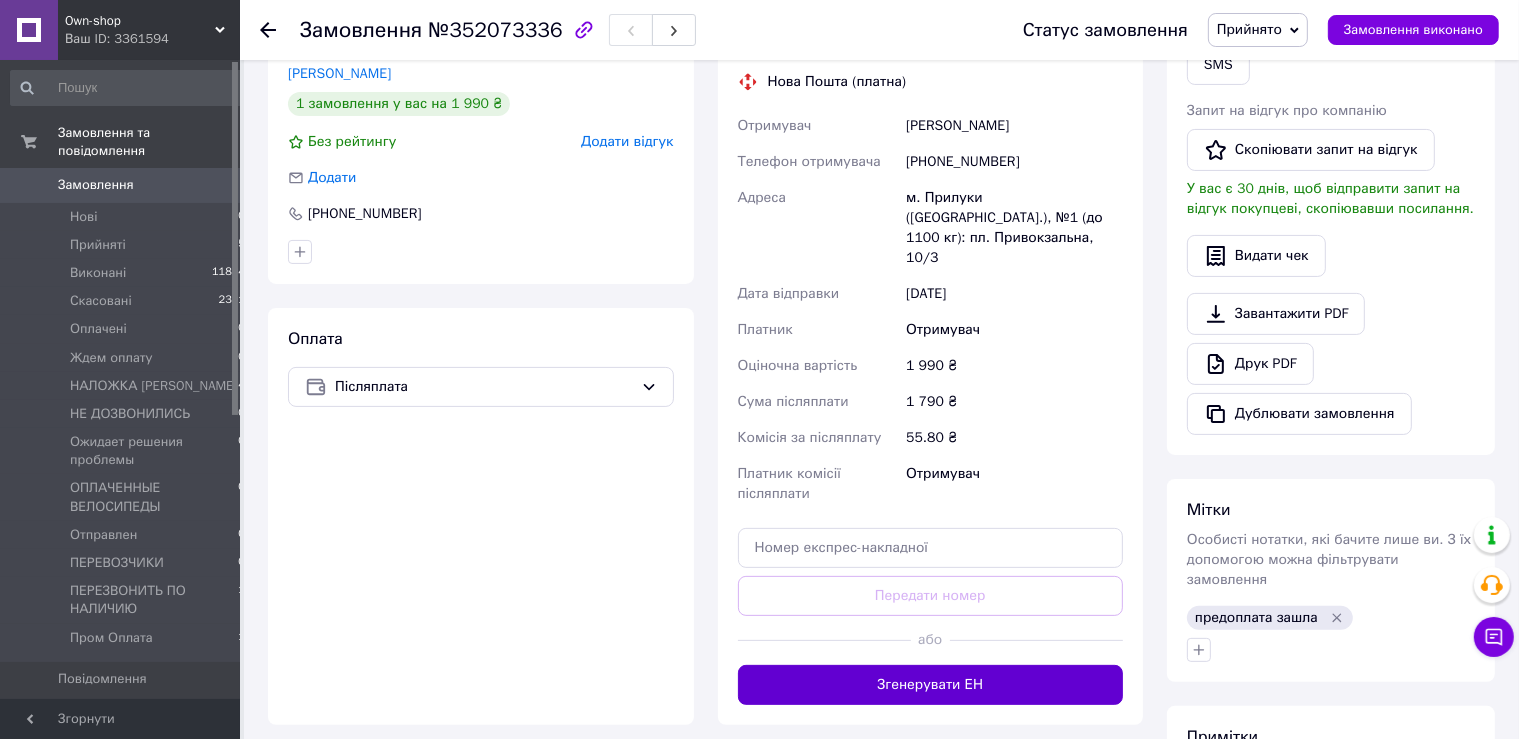 click on "Згенерувати ЕН" at bounding box center [931, 685] 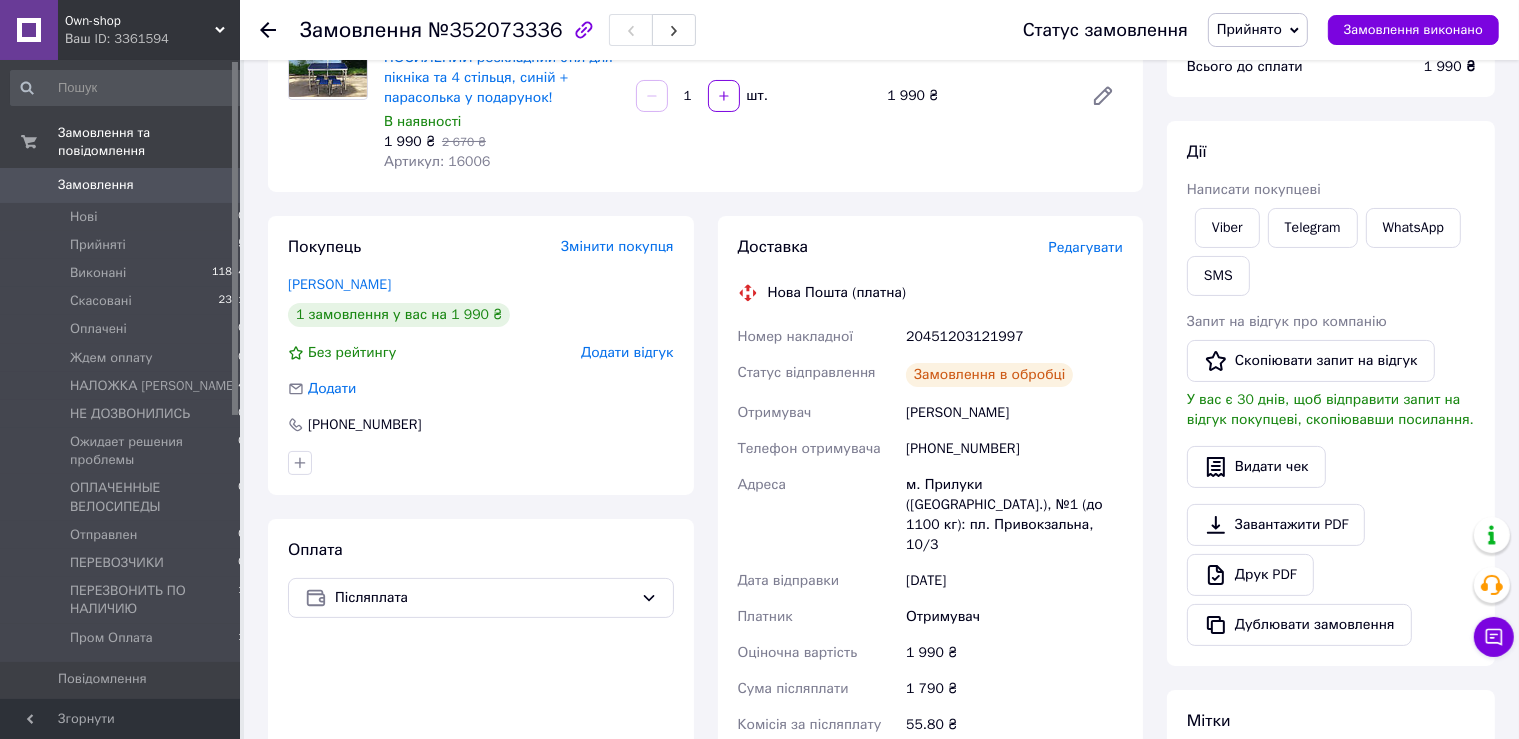 scroll, scrollTop: 316, scrollLeft: 0, axis: vertical 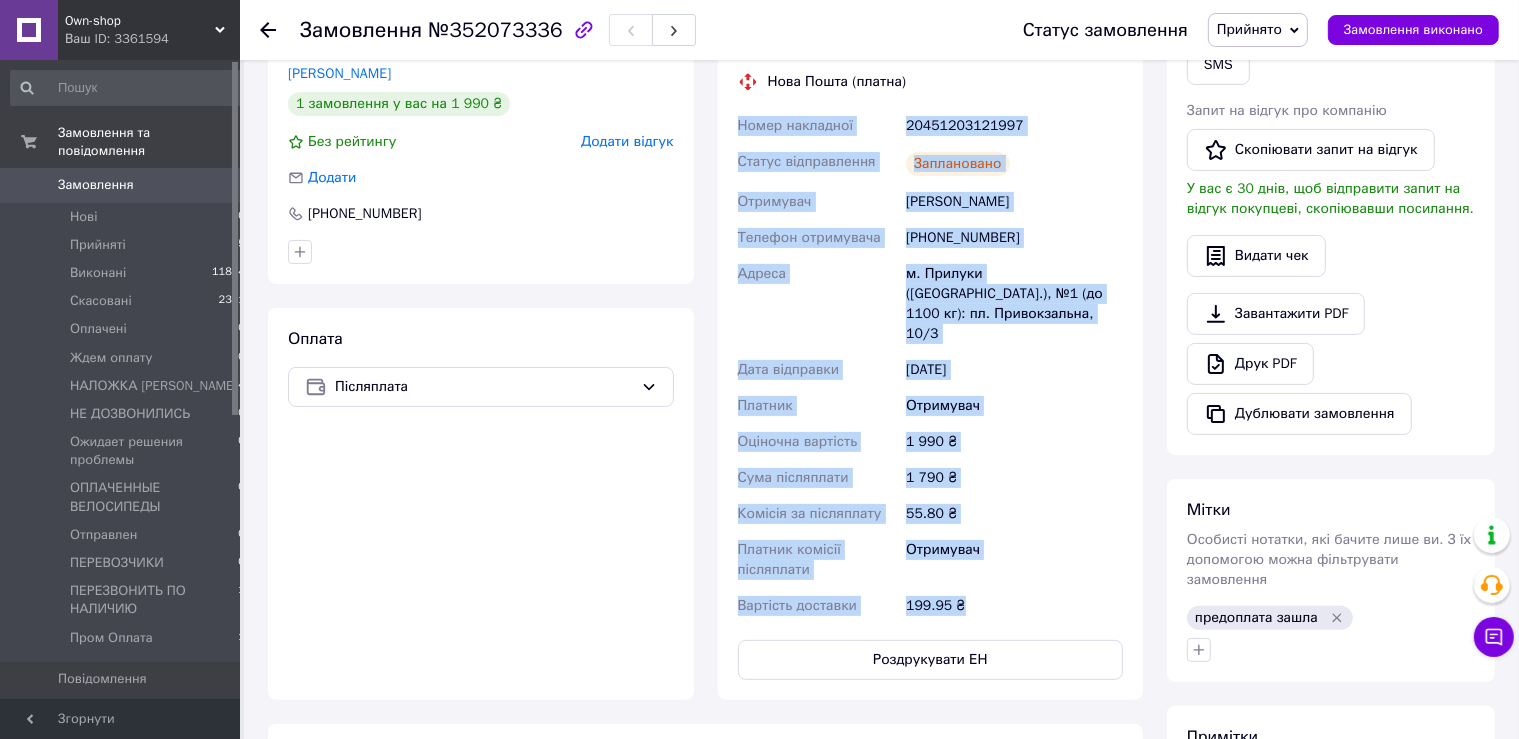 drag, startPoint x: 735, startPoint y: 231, endPoint x: 1007, endPoint y: 599, distance: 457.61118 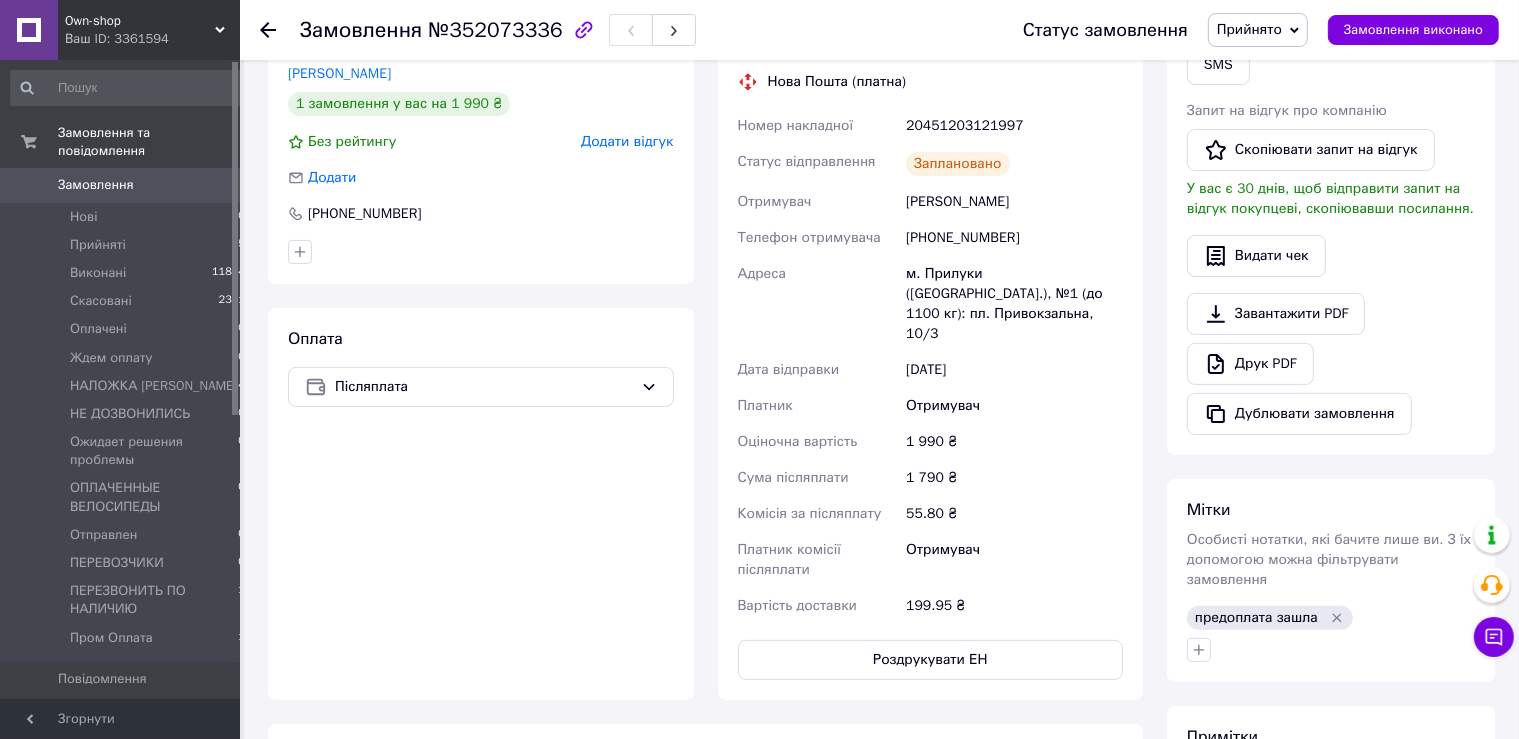 click on "Друк PDF" at bounding box center (1331, 364) 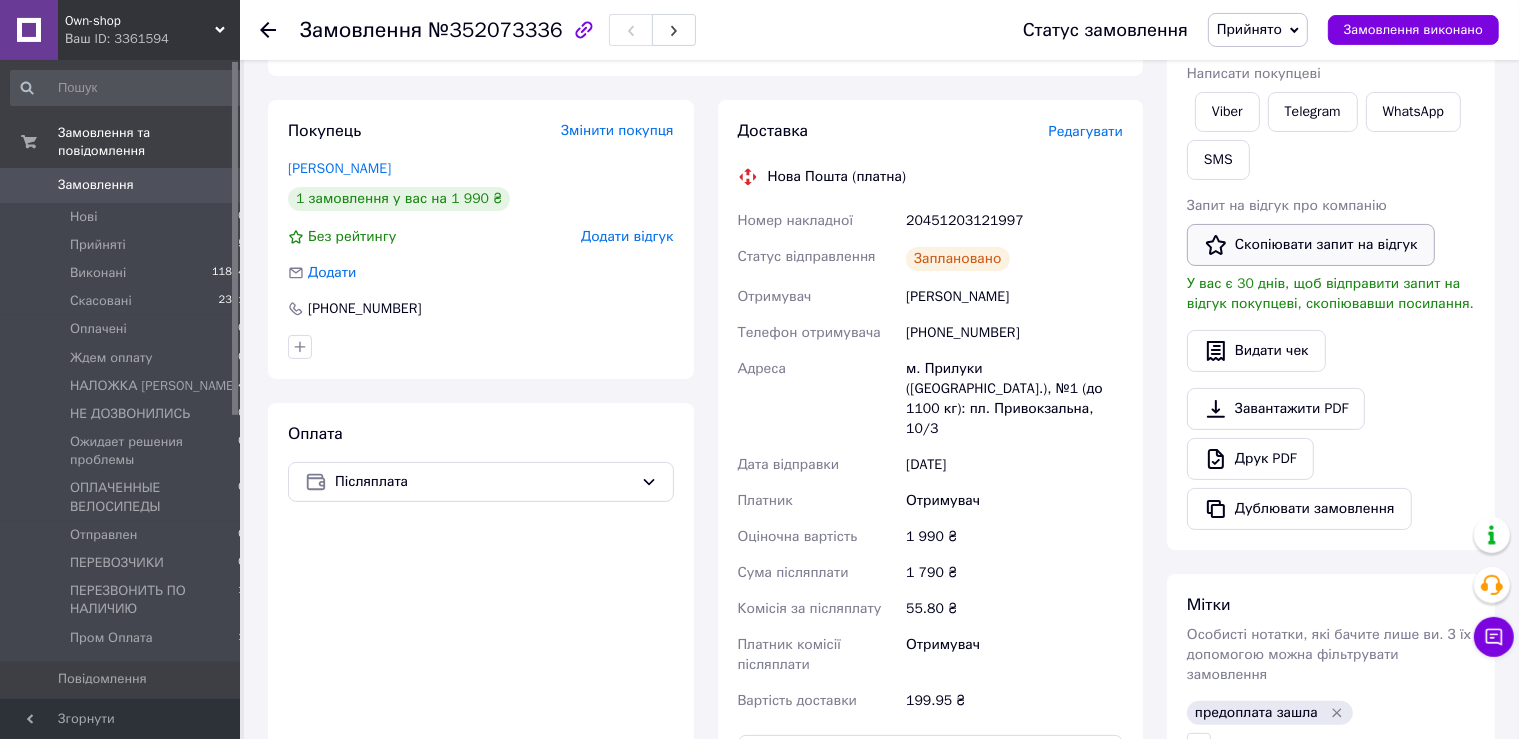 scroll, scrollTop: 105, scrollLeft: 0, axis: vertical 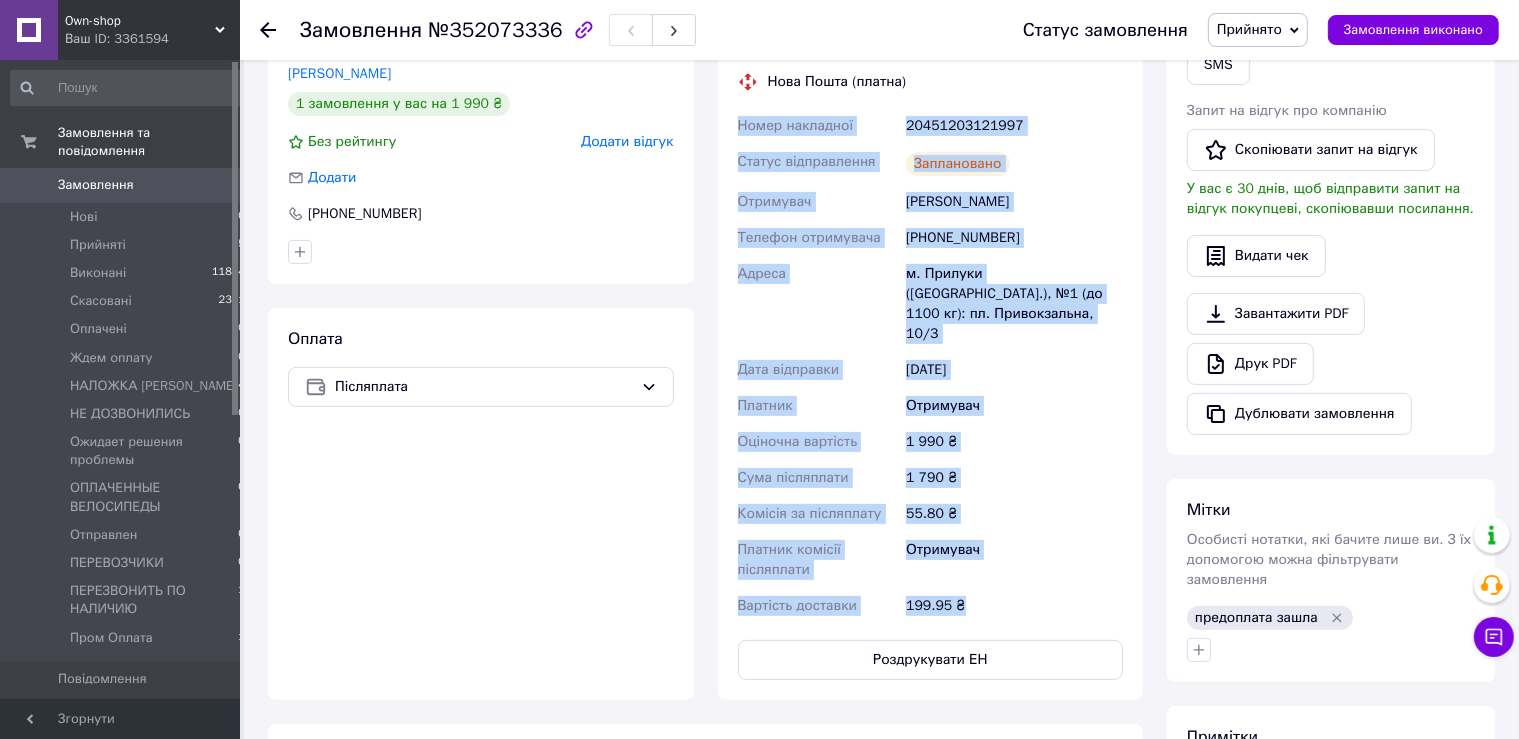 drag, startPoint x: 739, startPoint y: 436, endPoint x: 1008, endPoint y: 582, distance: 306.067 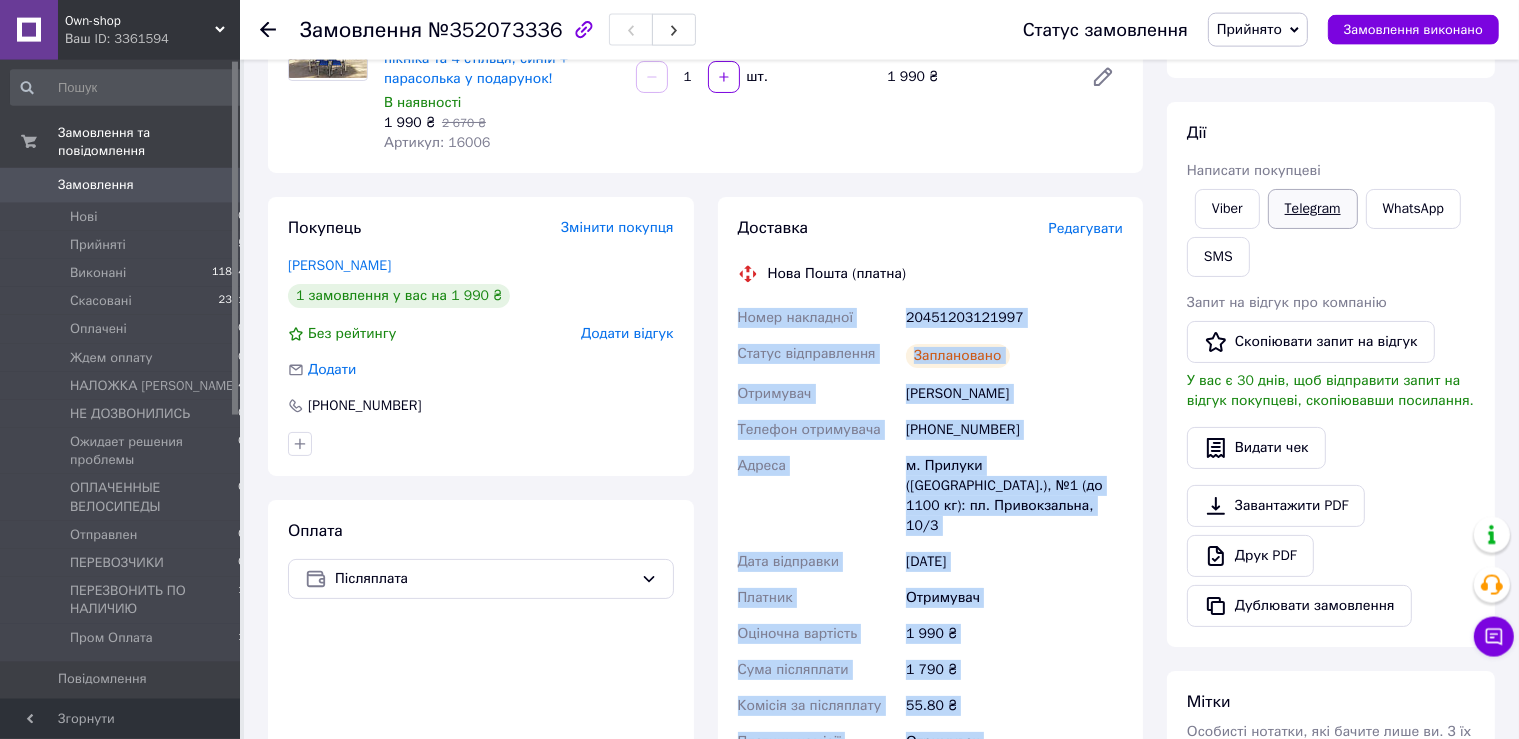 scroll, scrollTop: 105, scrollLeft: 0, axis: vertical 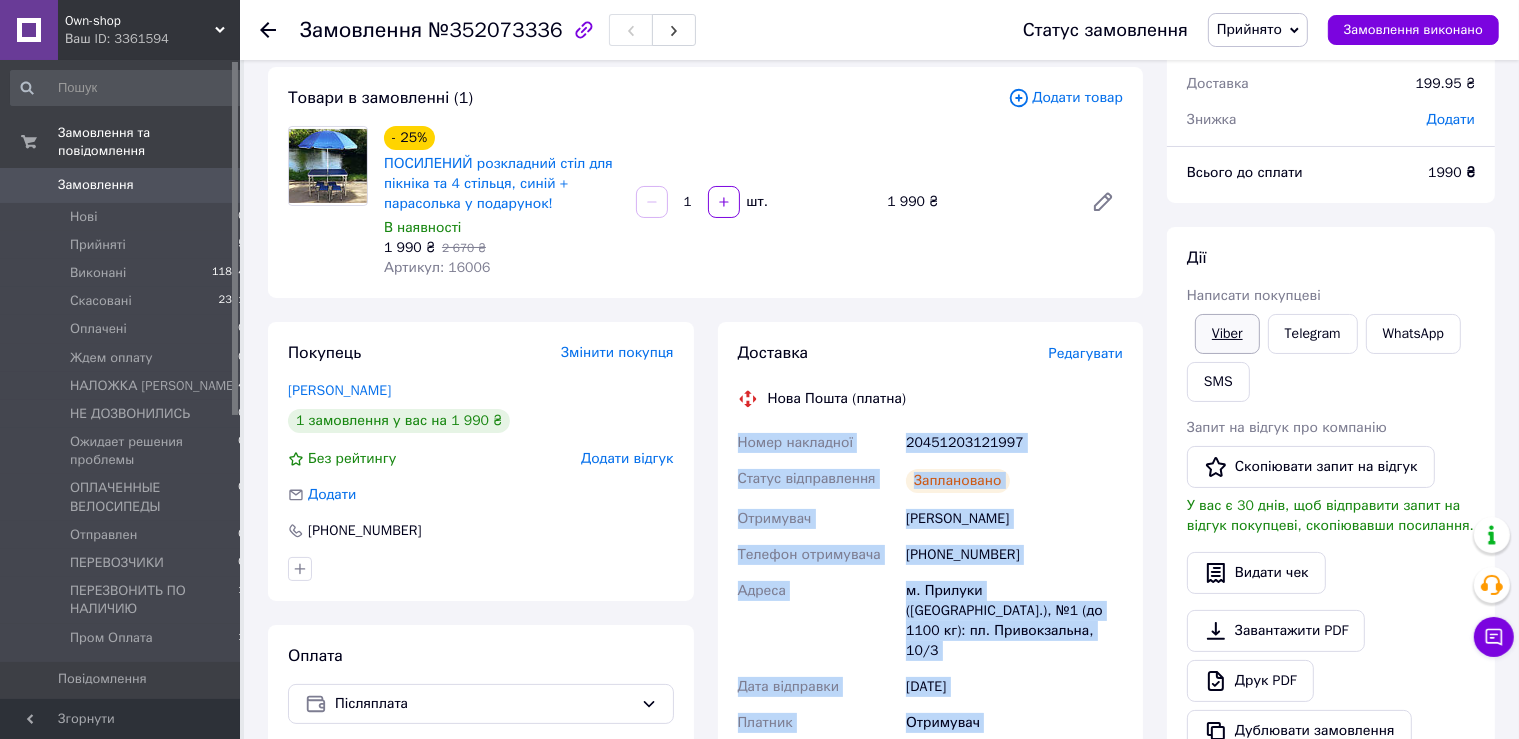 click on "Viber" at bounding box center [1227, 334] 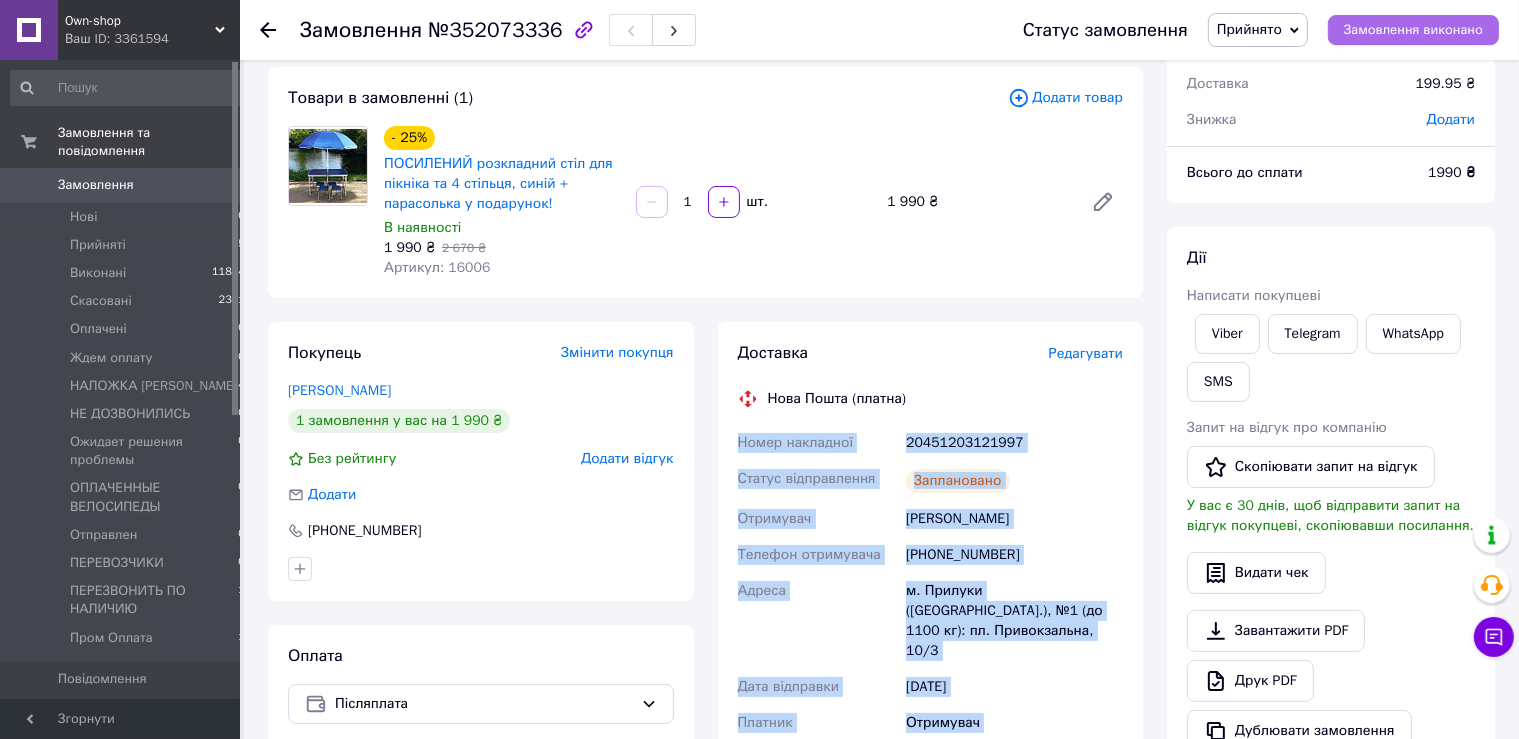 click on "Замовлення виконано" at bounding box center (1413, 30) 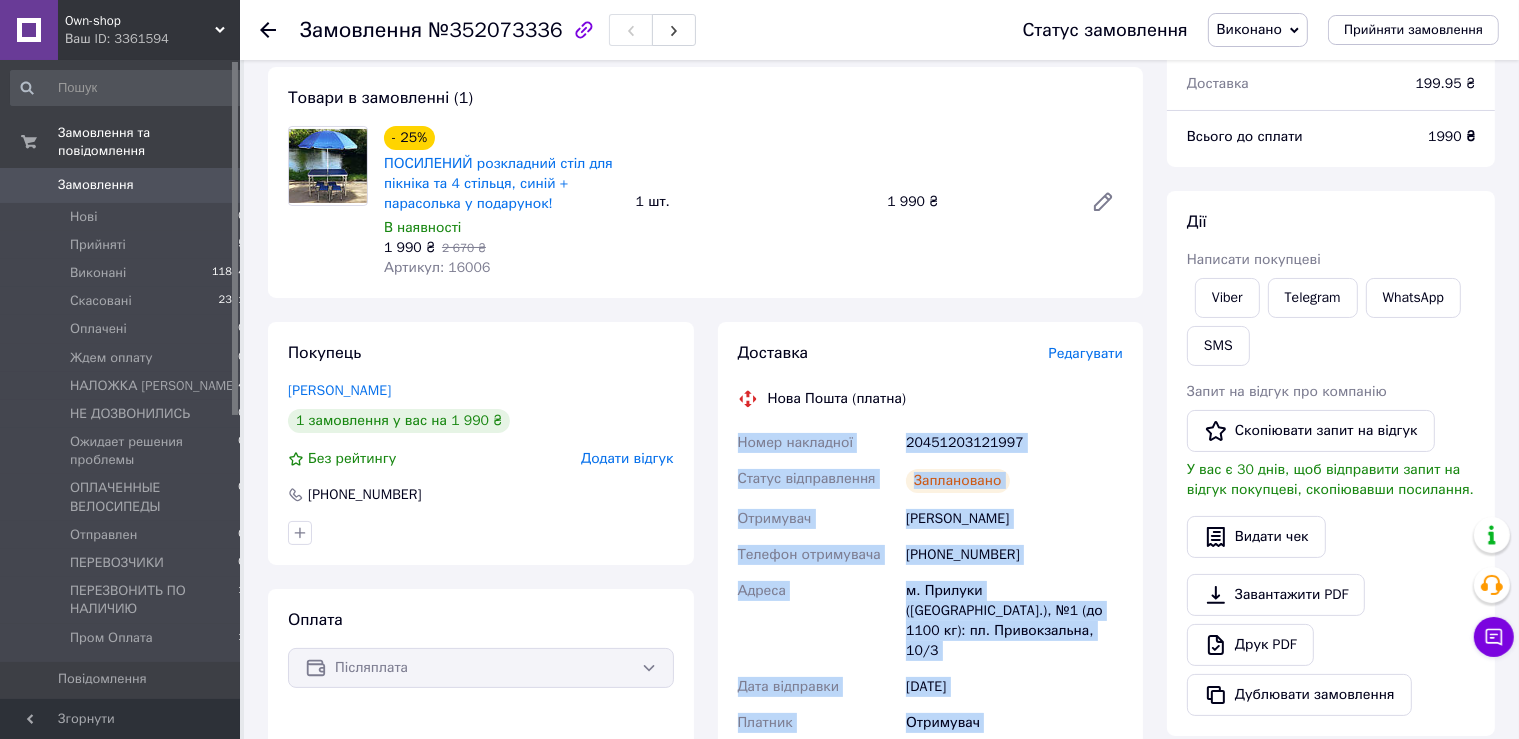 scroll, scrollTop: 0, scrollLeft: 0, axis: both 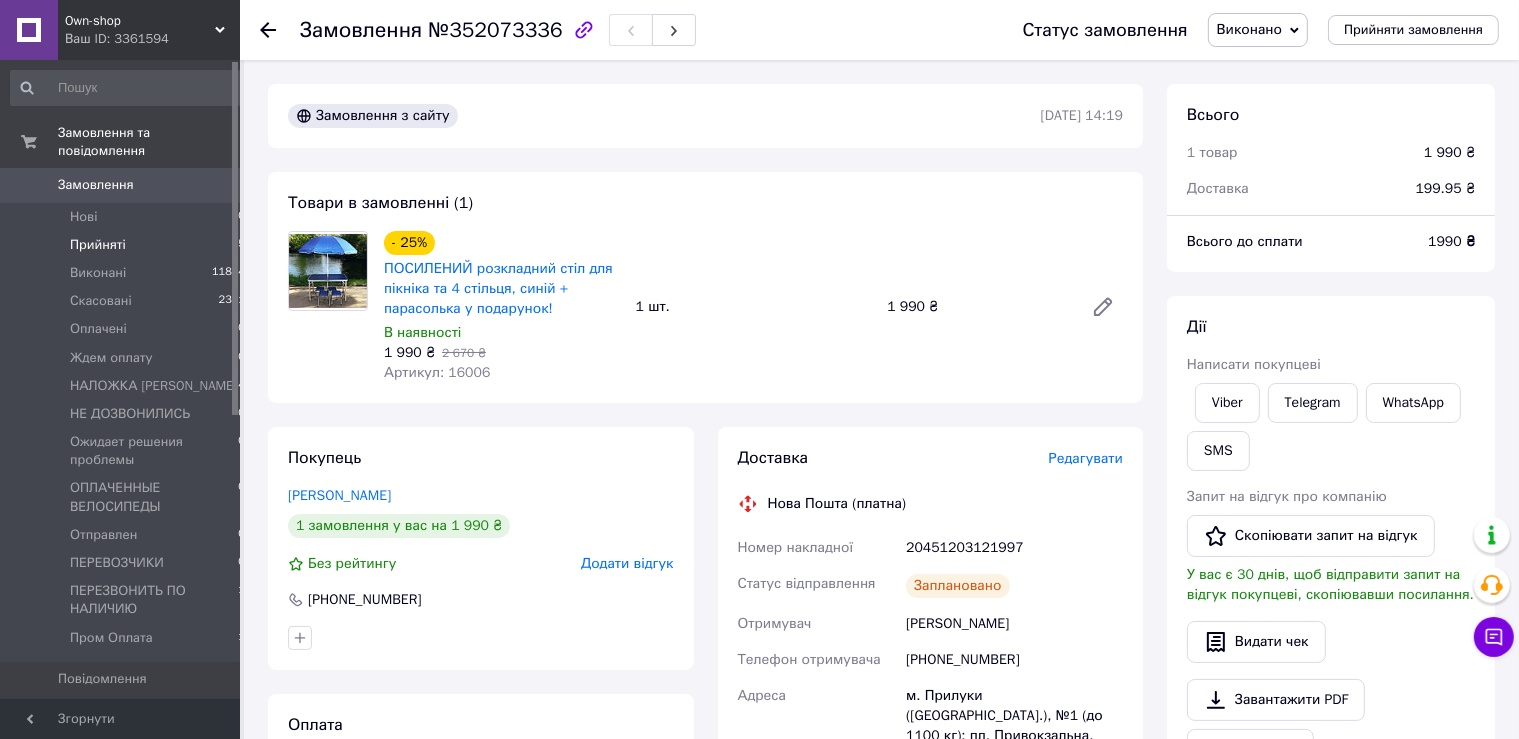click on "Прийняті 5" at bounding box center [128, 245] 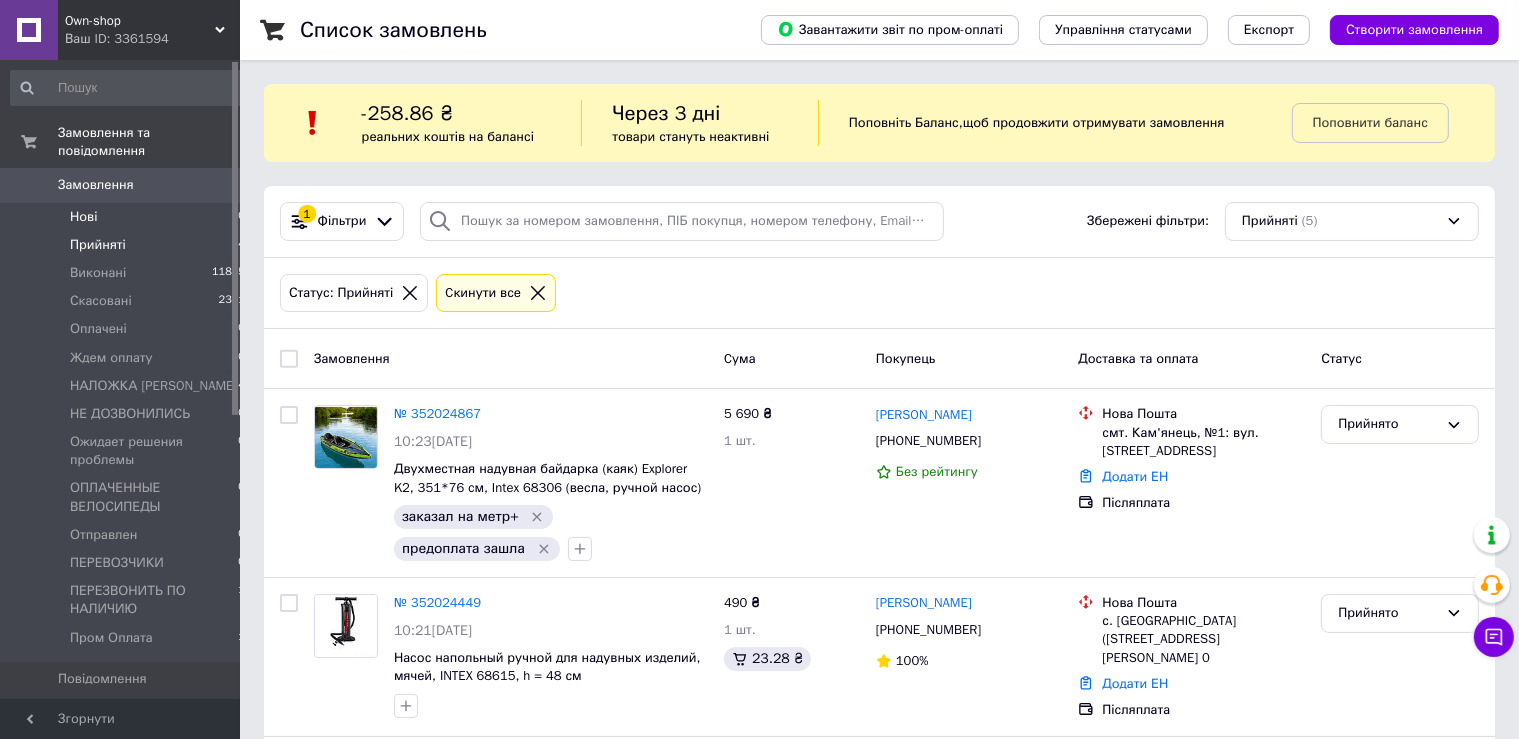 click on "Нові" at bounding box center [83, 217] 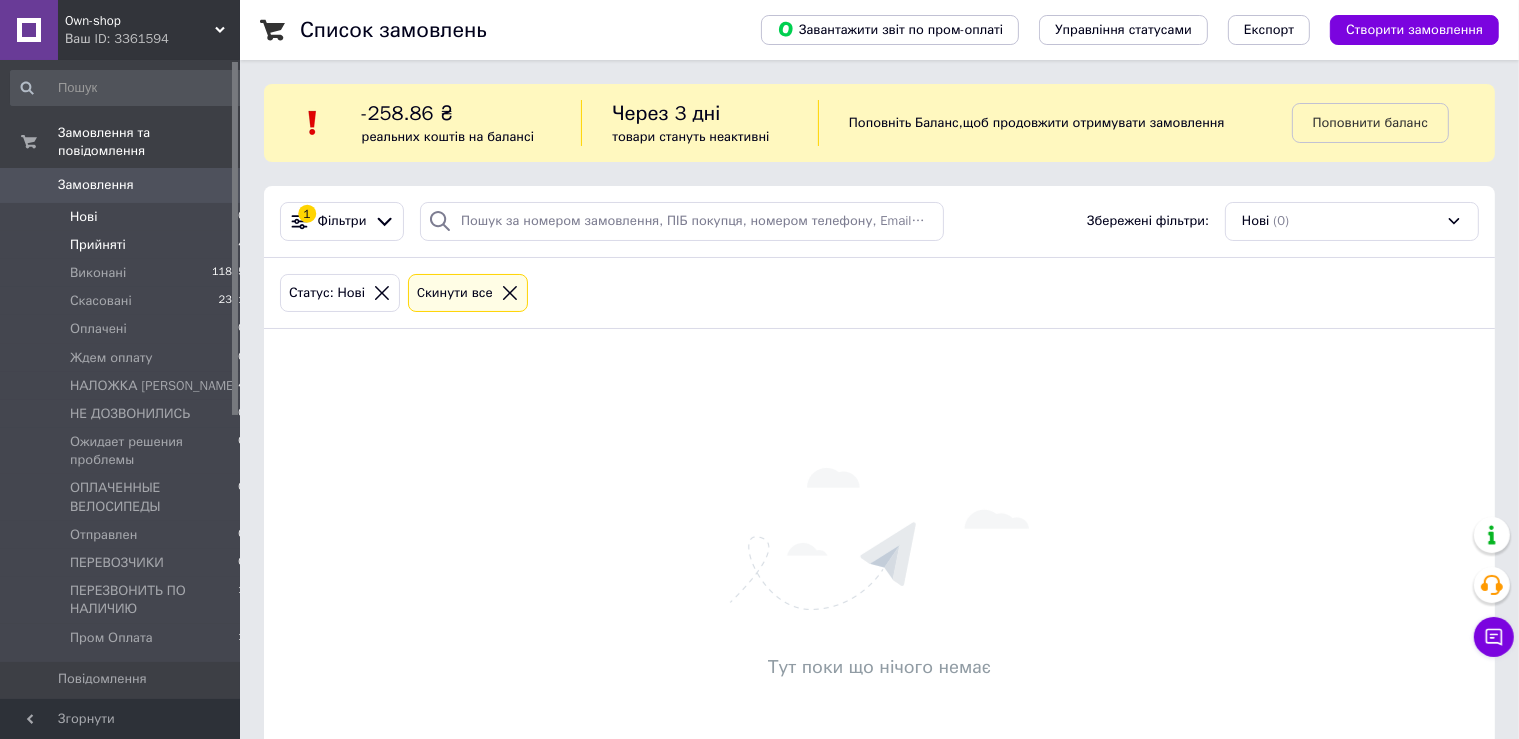 click on "Прийняті" at bounding box center [98, 245] 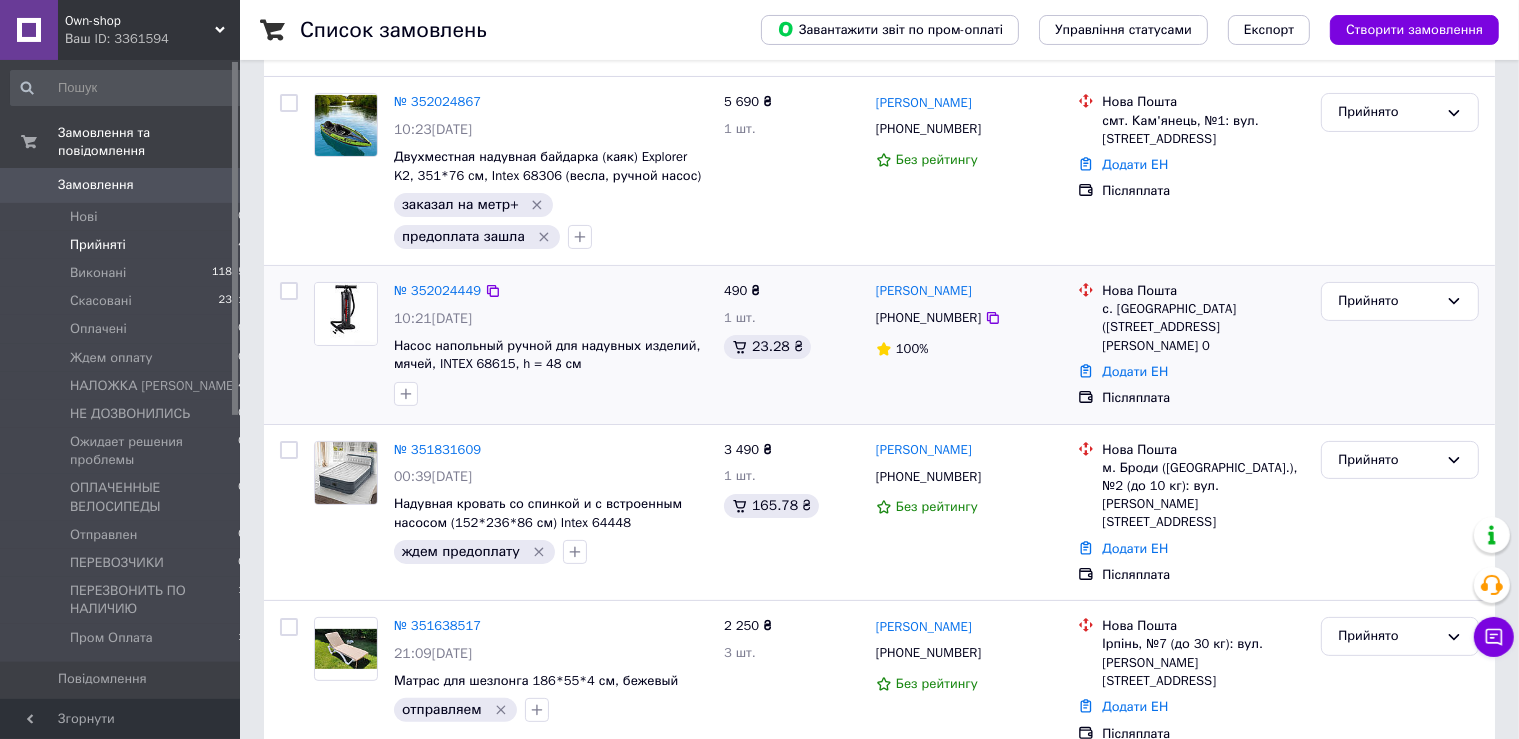 scroll, scrollTop: 316, scrollLeft: 0, axis: vertical 